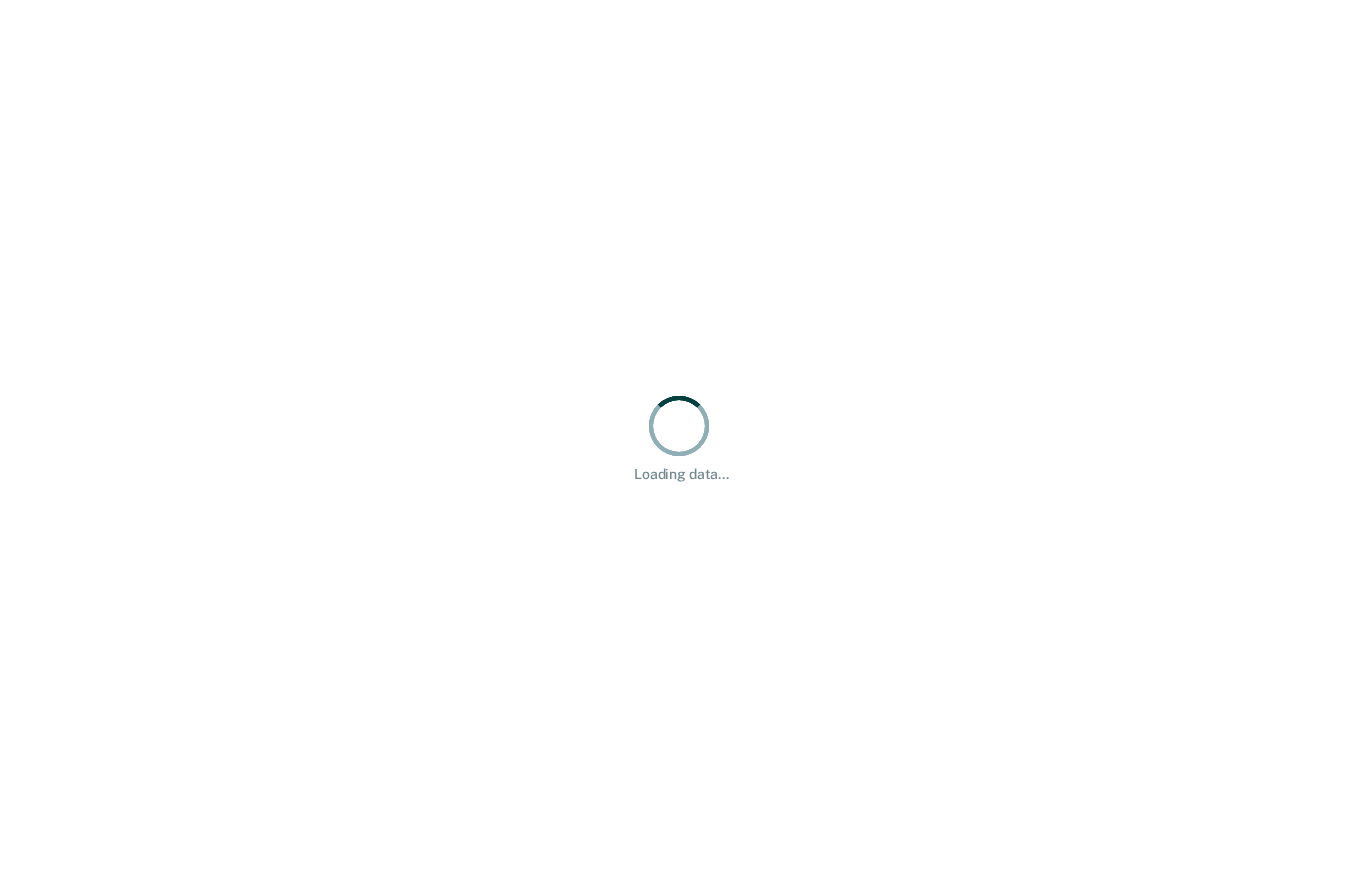 scroll, scrollTop: 0, scrollLeft: 0, axis: both 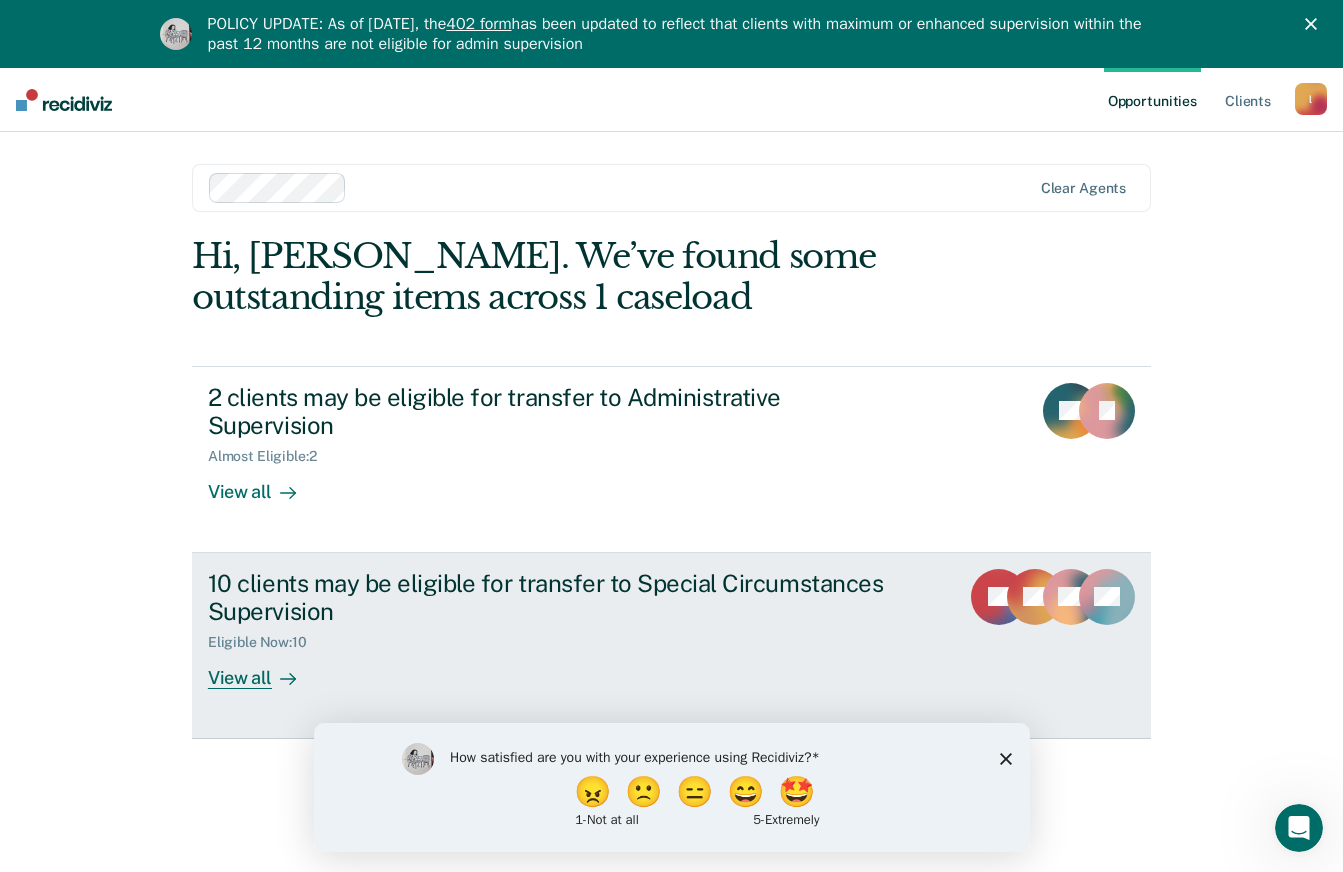 click 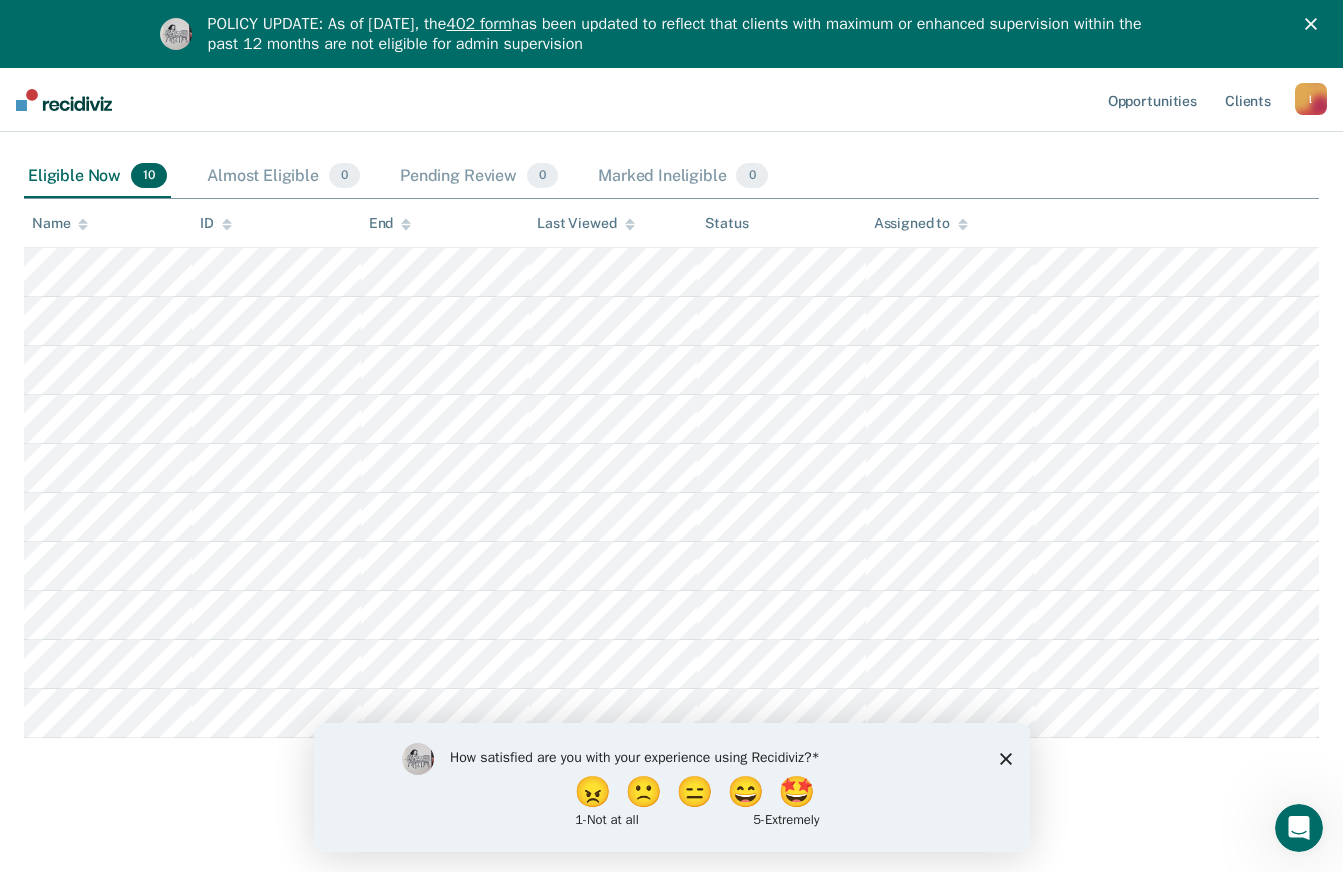 scroll, scrollTop: 321, scrollLeft: 0, axis: vertical 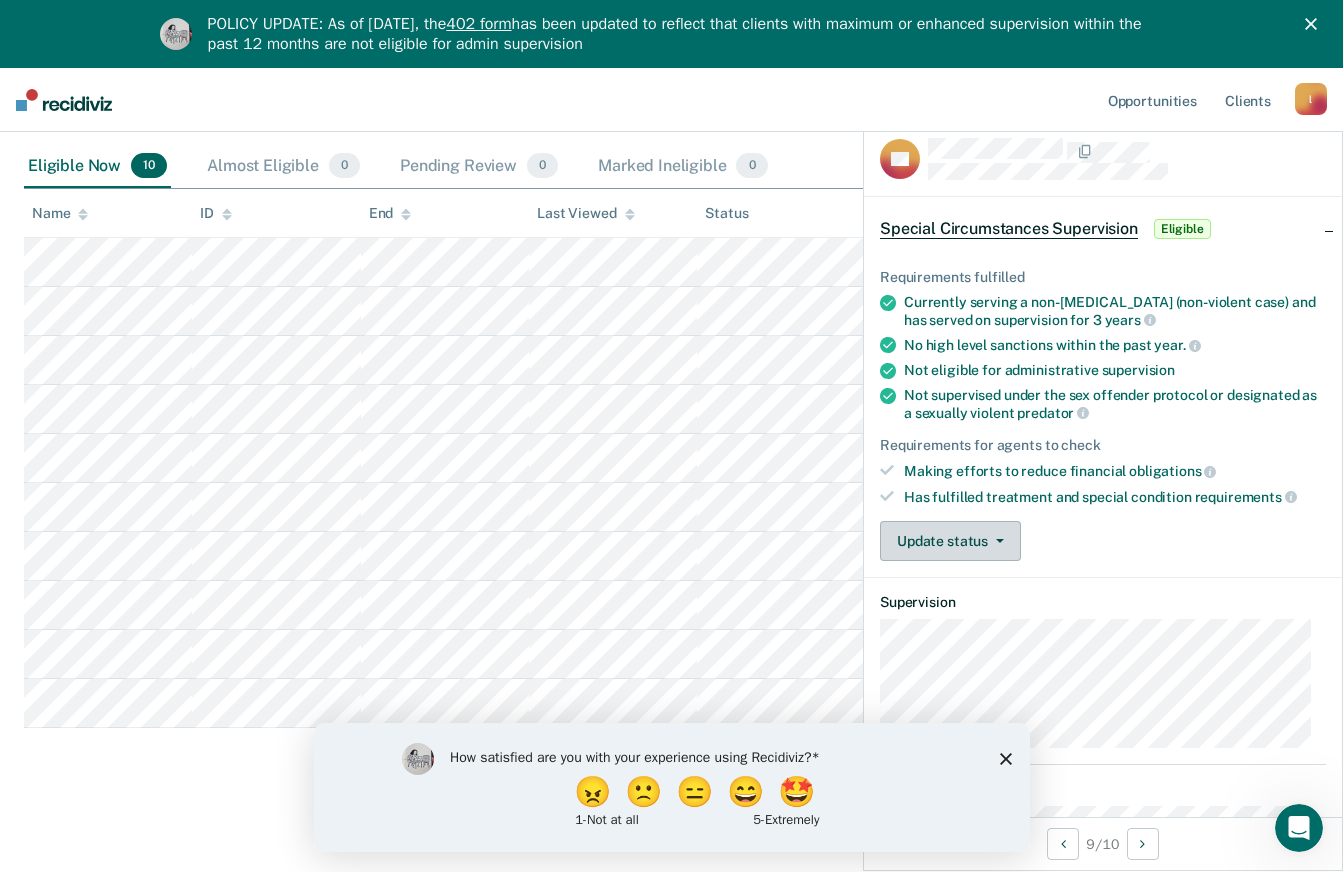 click on "Update status" at bounding box center (950, 541) 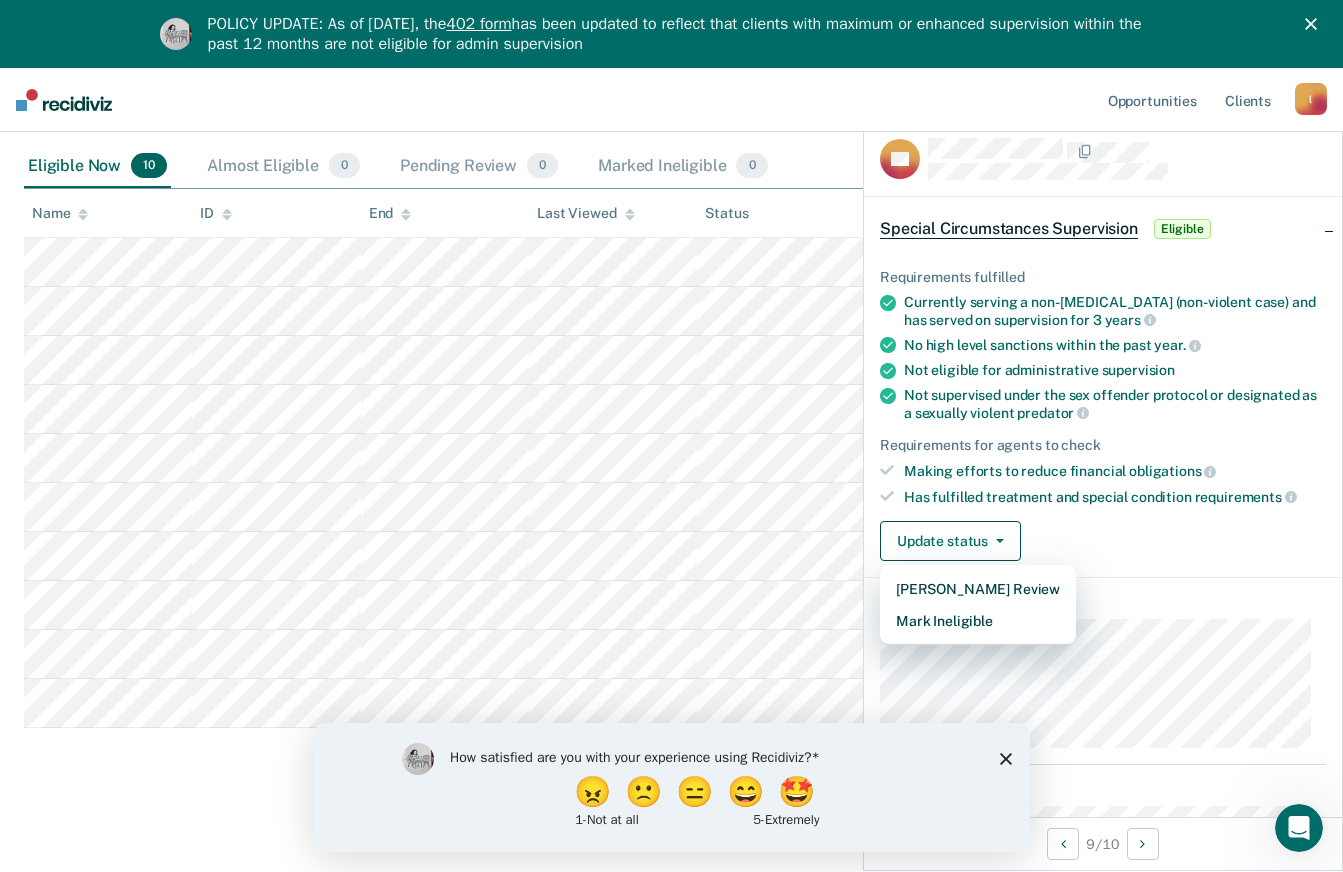 click on "Update status [PERSON_NAME] Review Mark Ineligible" at bounding box center [1103, 541] 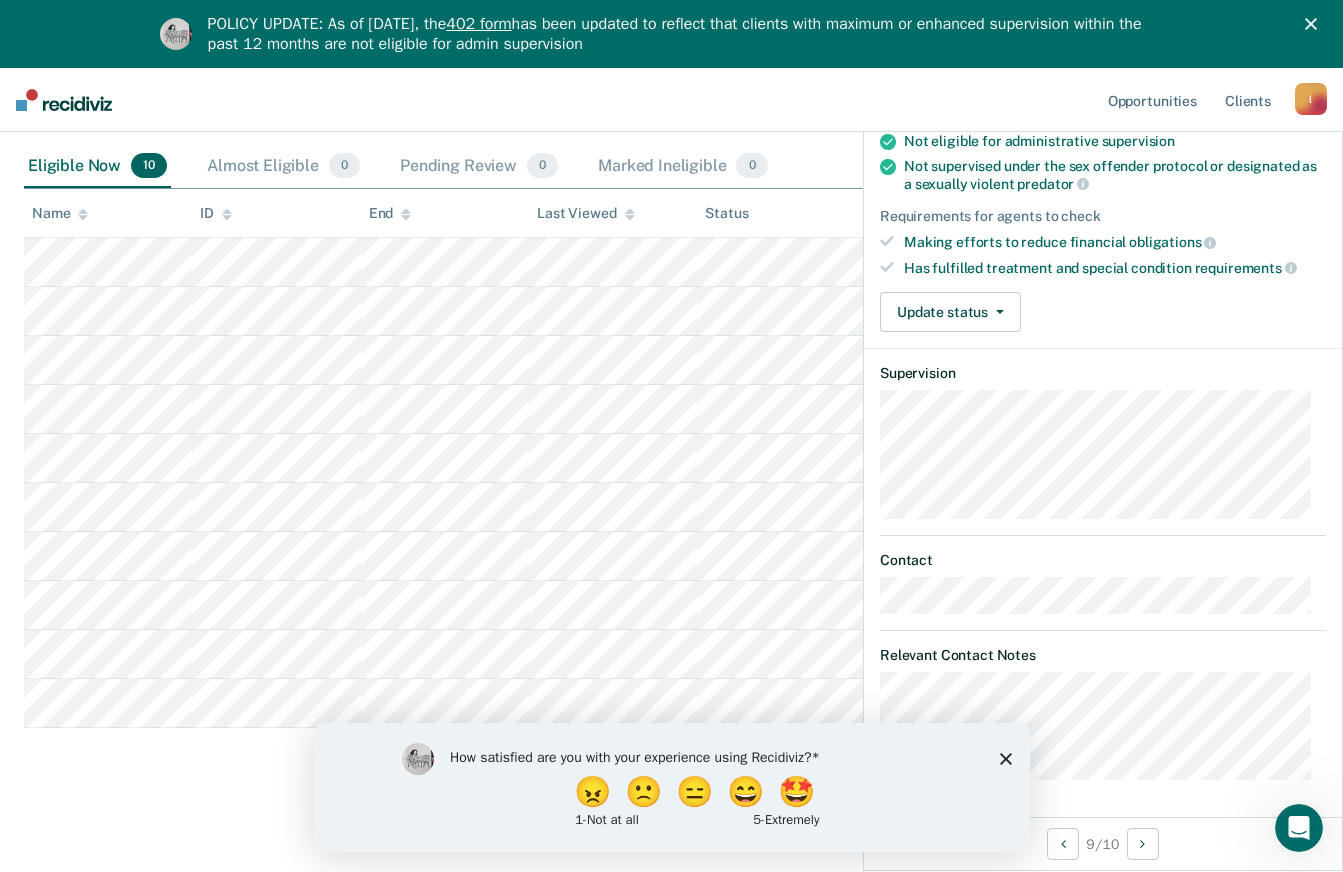 scroll, scrollTop: 230, scrollLeft: 0, axis: vertical 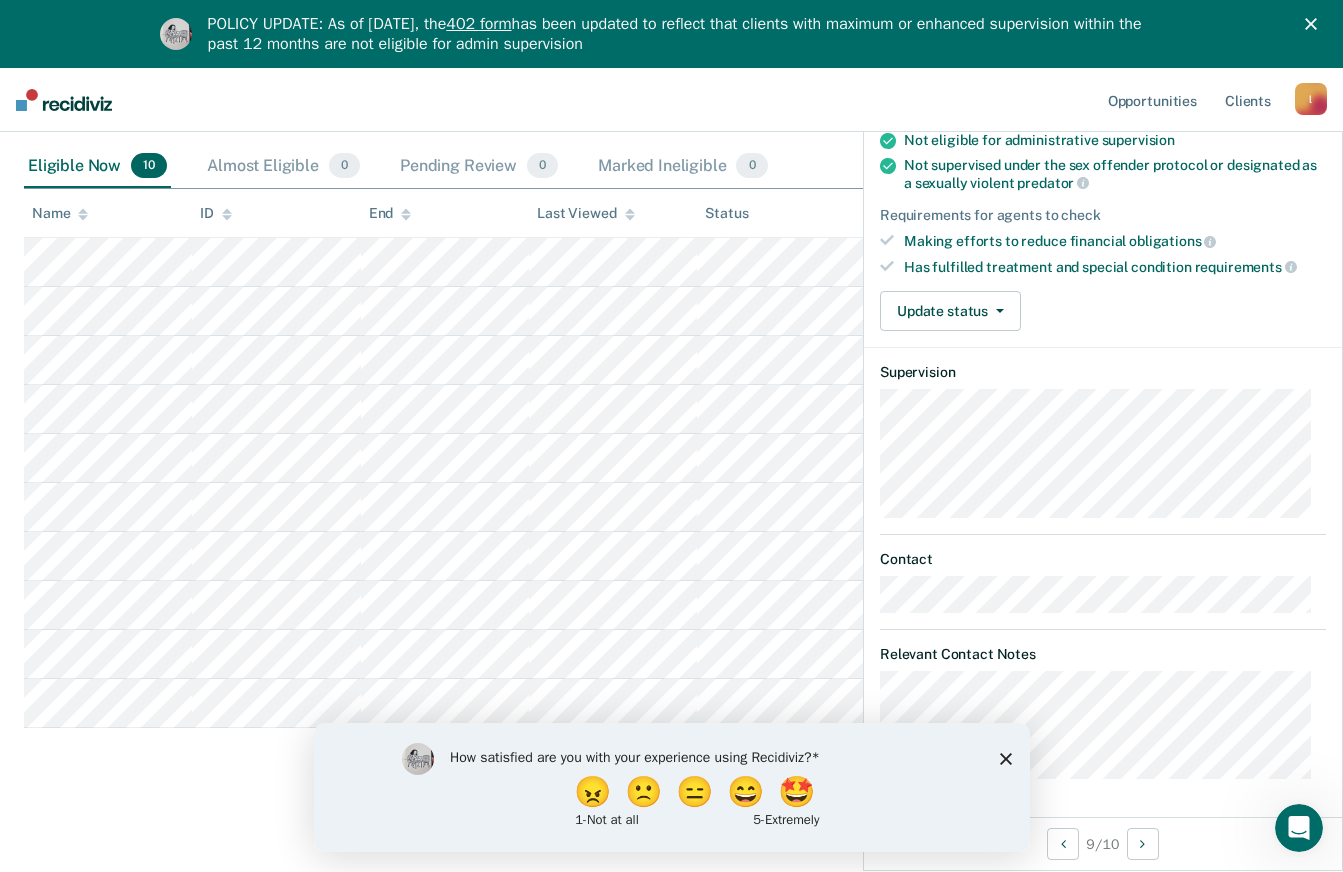 click 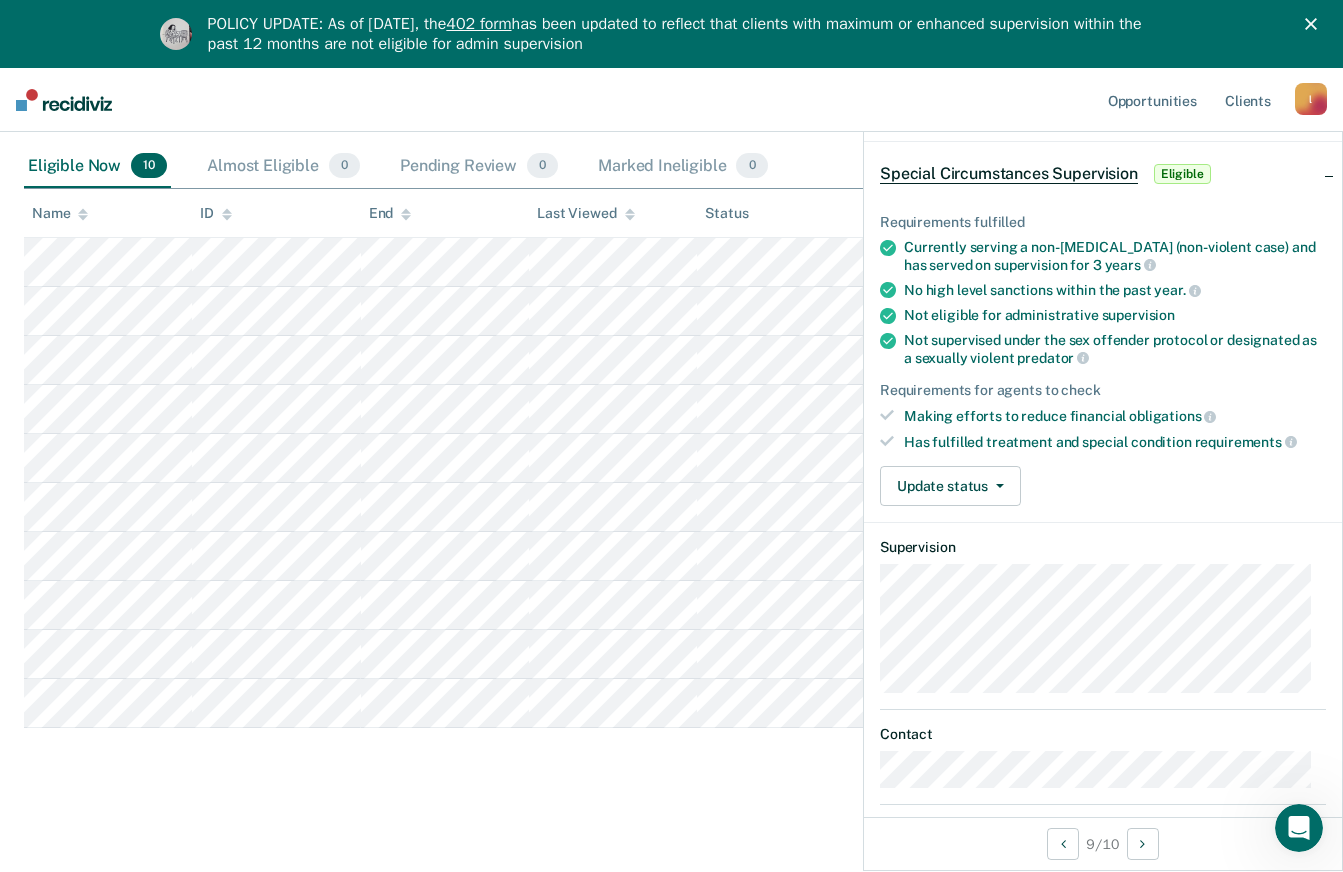 scroll, scrollTop: 0, scrollLeft: 0, axis: both 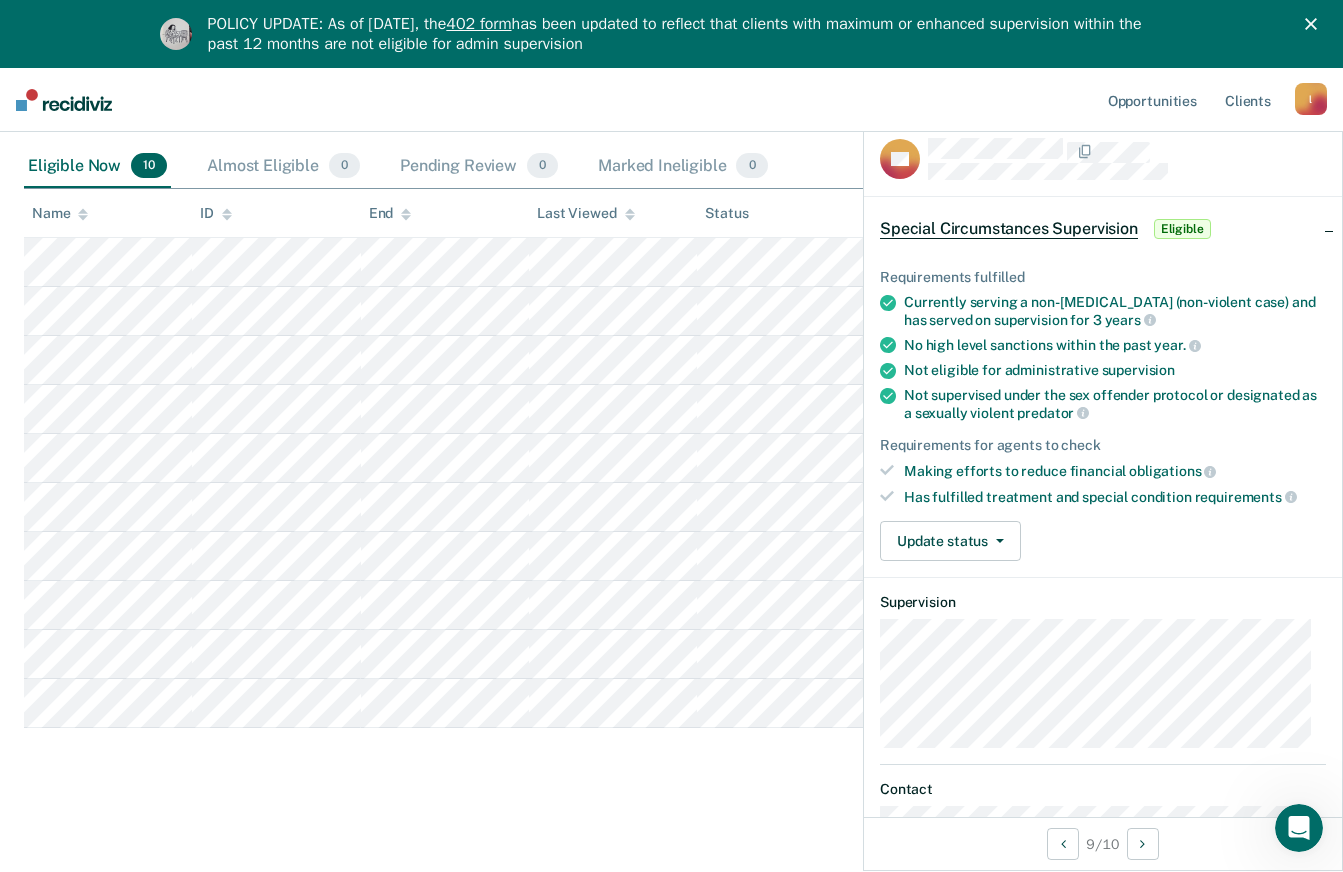 click on "Requirements fulfilled Currently serving a non-[MEDICAL_DATA] (non-violent case) and has served on supervision for 3   years   No high level sanctions within the past   year.   Not eligible for administrative   supervision Not supervised under the sex offender protocol or designated as a sexually violent   predator   Requirements for agents to check Making efforts to reduce financial   obligations   Has fulfilled treatment and special condition   requirements   Update status Mark Pending Review Mark Ineligible" at bounding box center (1103, 407) 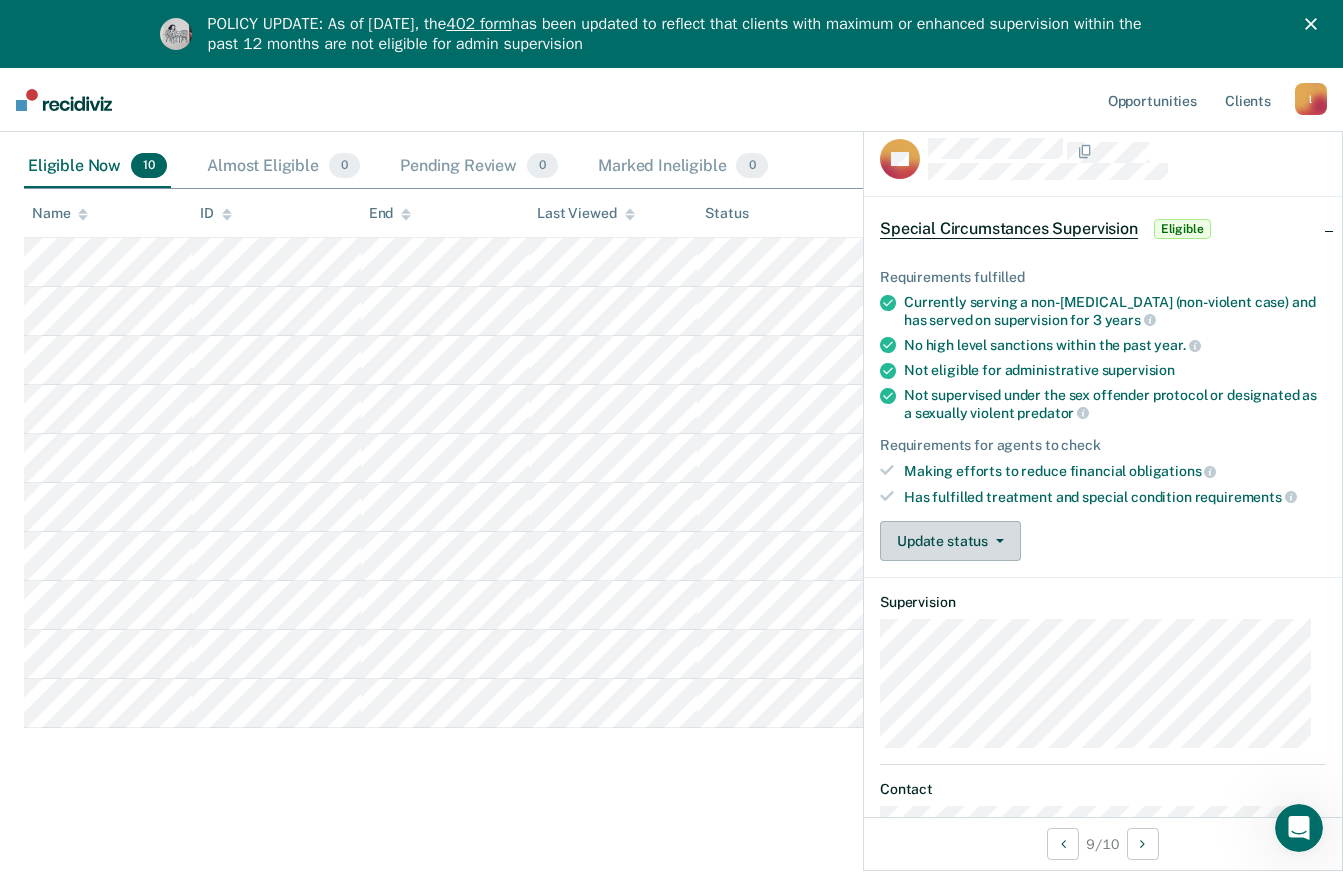 click on "Update status" at bounding box center [950, 541] 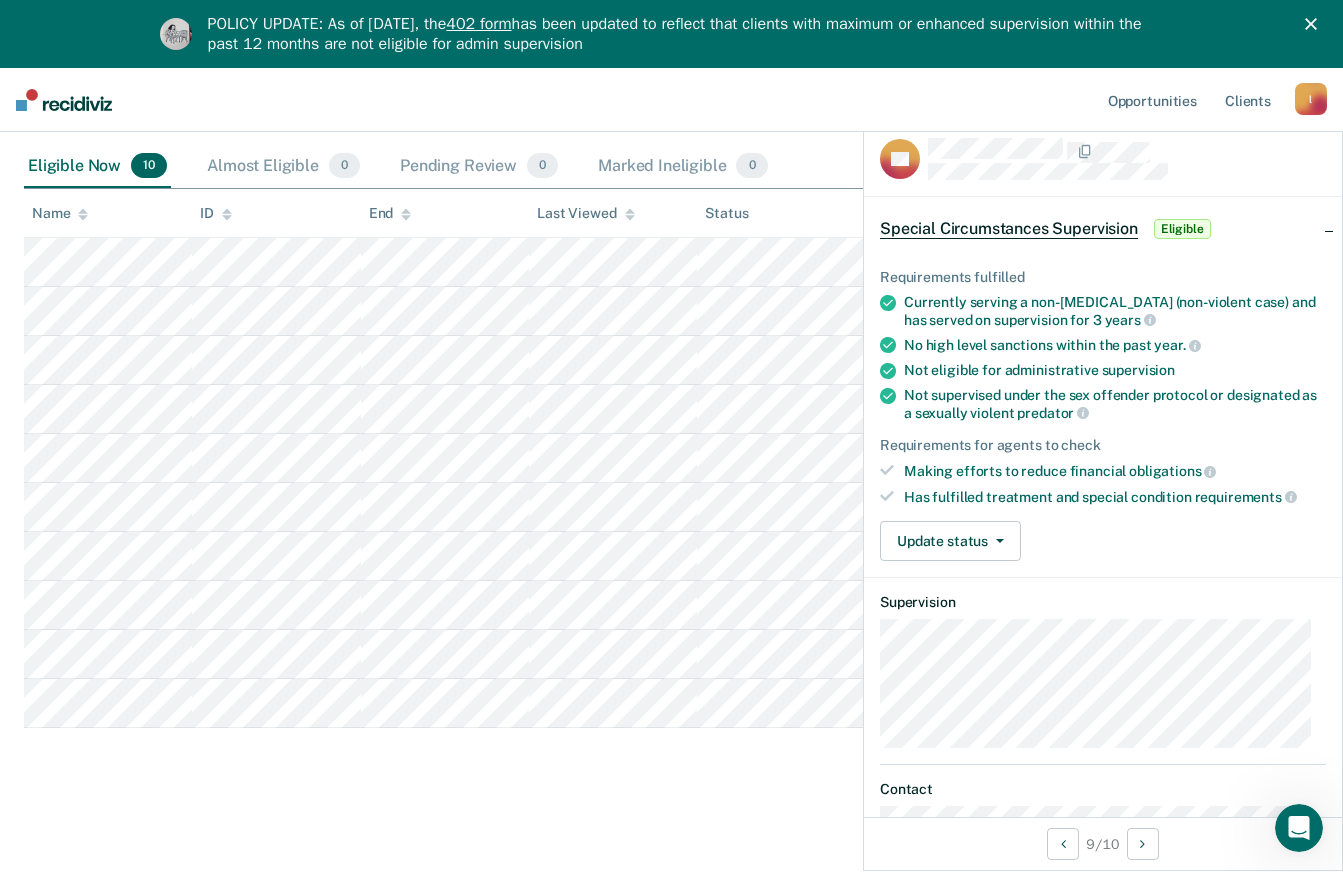 click on "Requirements fulfilled Currently serving a non-[MEDICAL_DATA] (non-violent case) and has served on supervision for 3   years   No high level sanctions within the past   year.   Not eligible for administrative   supervision Not supervised under the sex offender protocol or designated as a sexually violent   predator   Requirements for agents to check Making efforts to reduce financial   obligations   Has fulfilled treatment and special condition   requirements   Update status Mark Pending Review Mark Ineligible" at bounding box center [1103, 407] 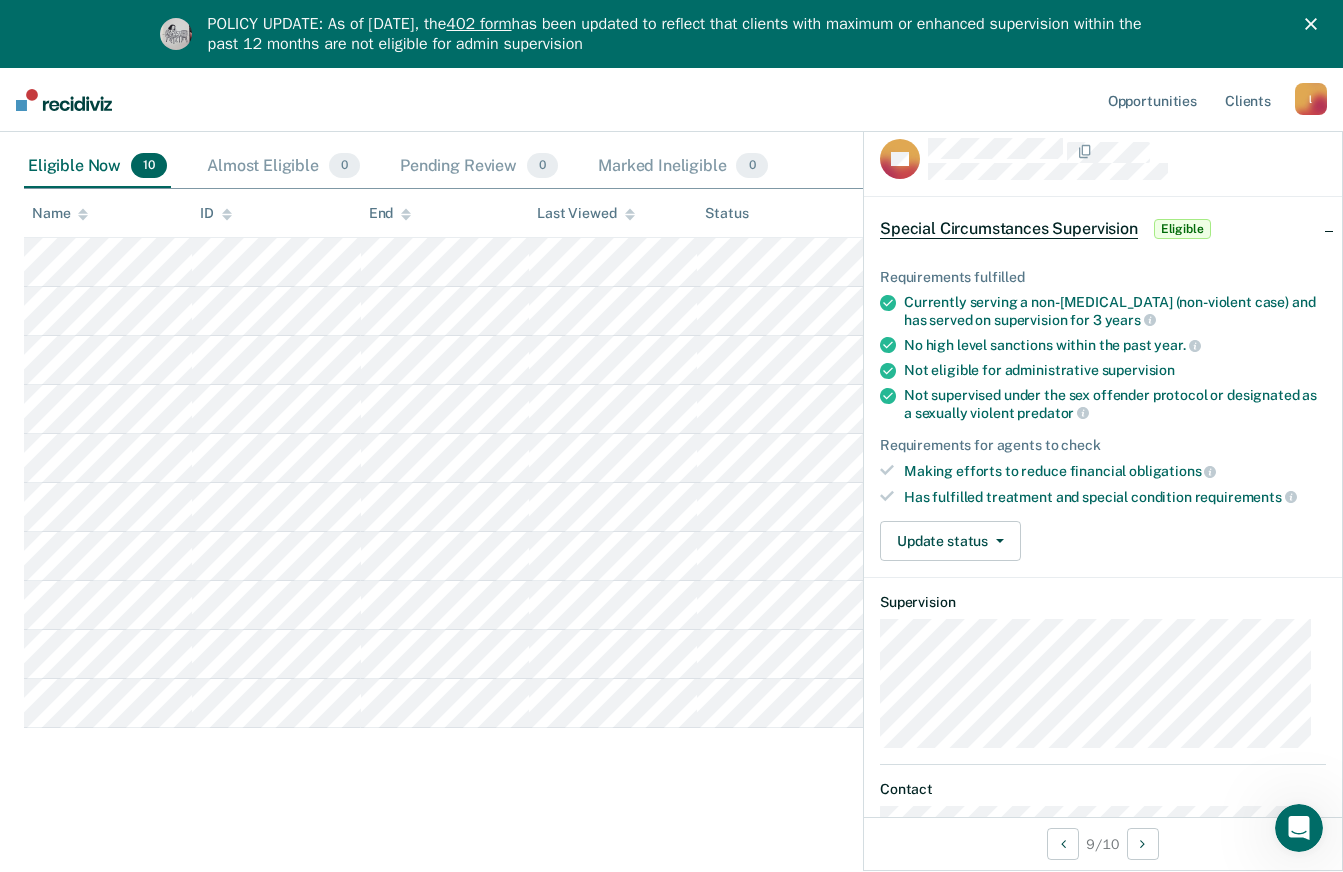 click on "Special Circumstances Supervision" at bounding box center (1009, 229) 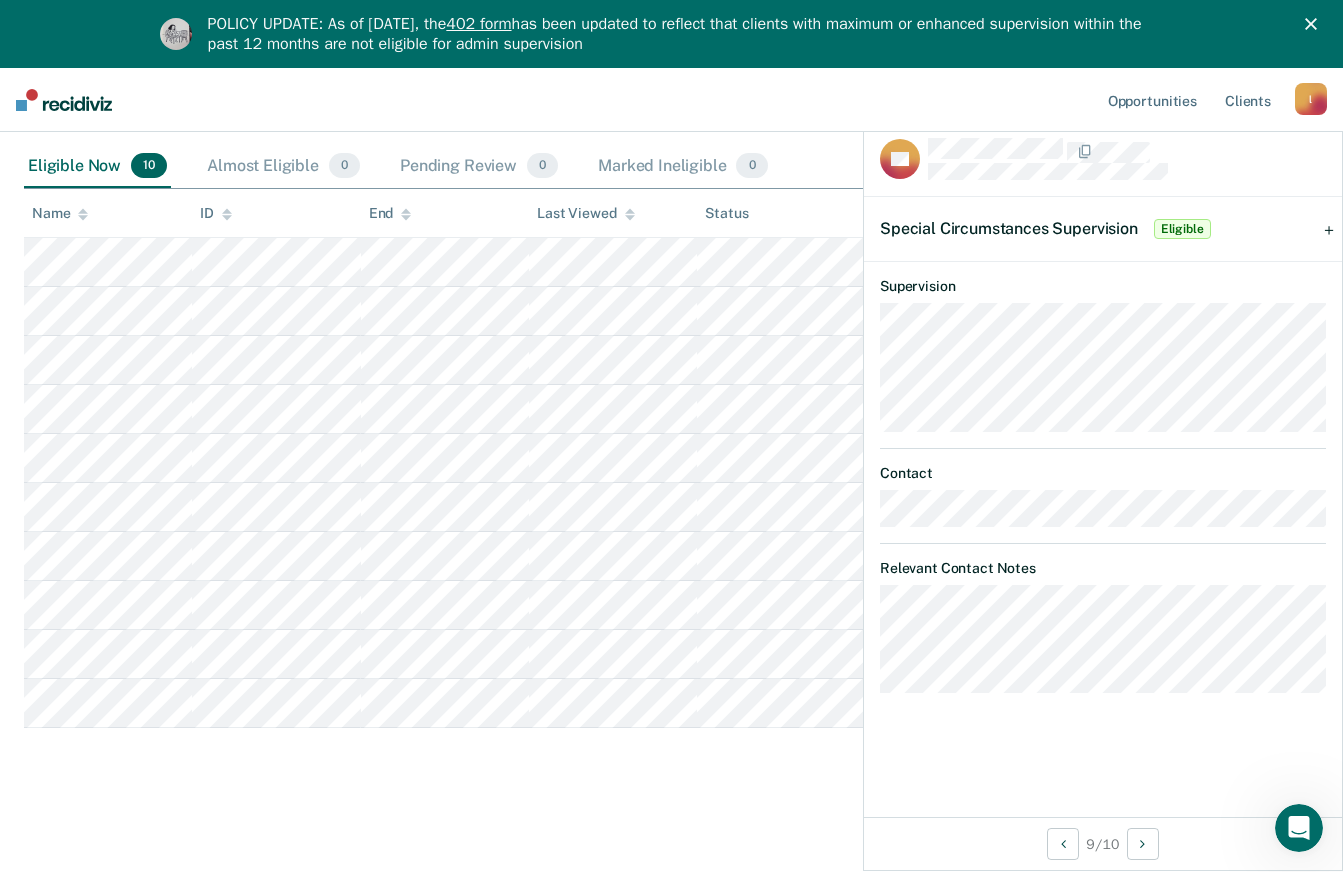 click on "Special Circumstances Supervision" at bounding box center [1009, 228] 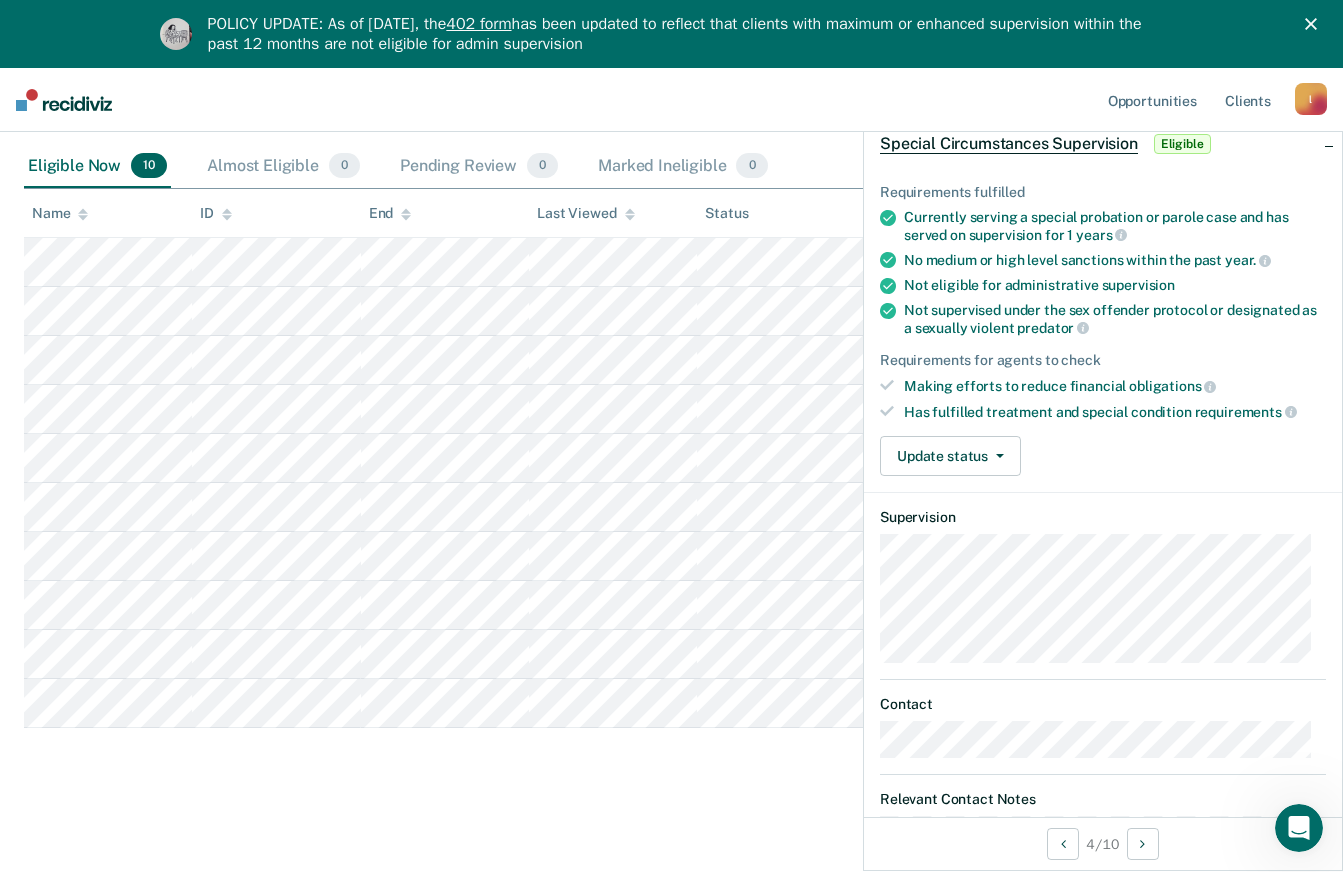 scroll, scrollTop: 0, scrollLeft: 0, axis: both 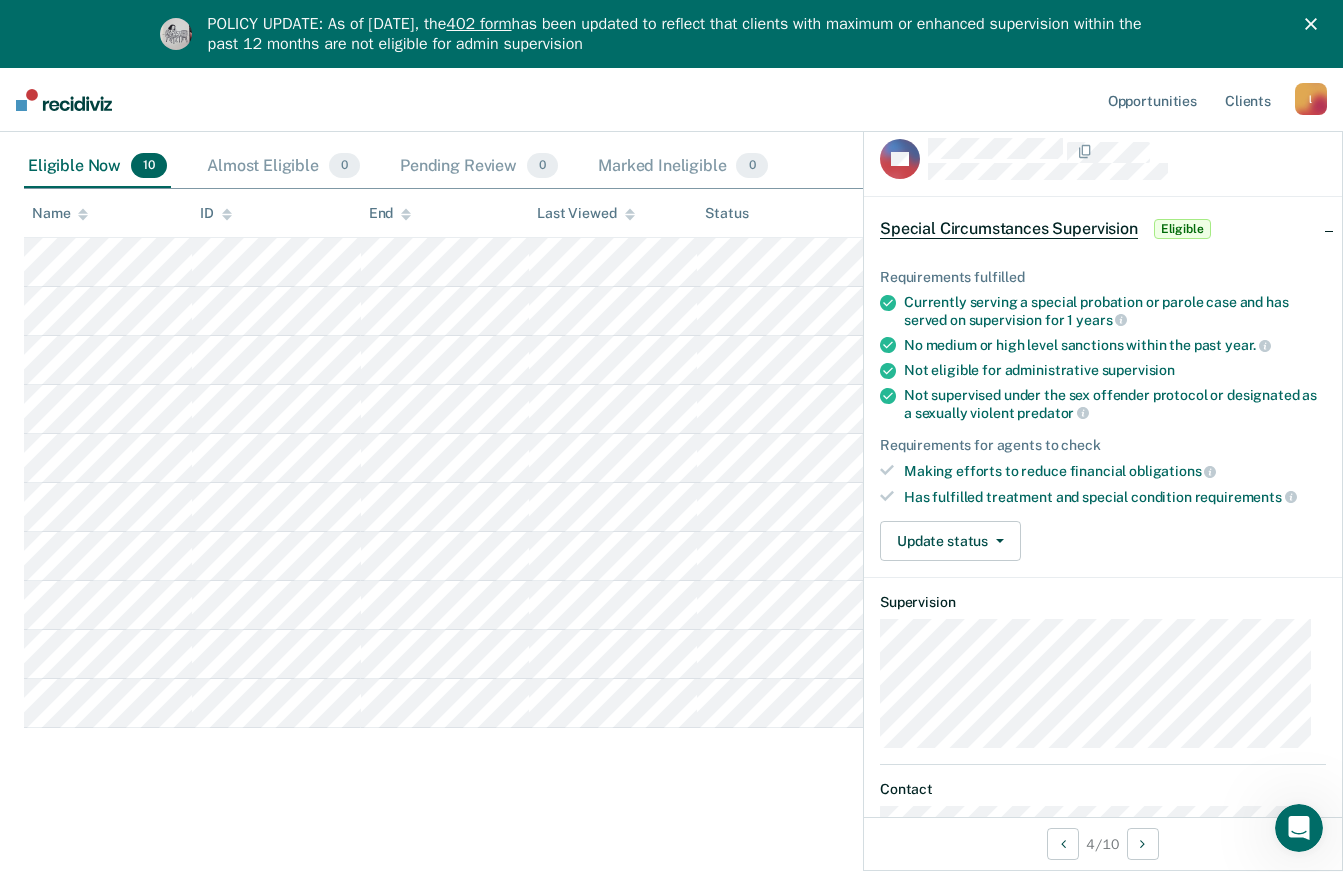 click on "402 form" at bounding box center (478, 24) 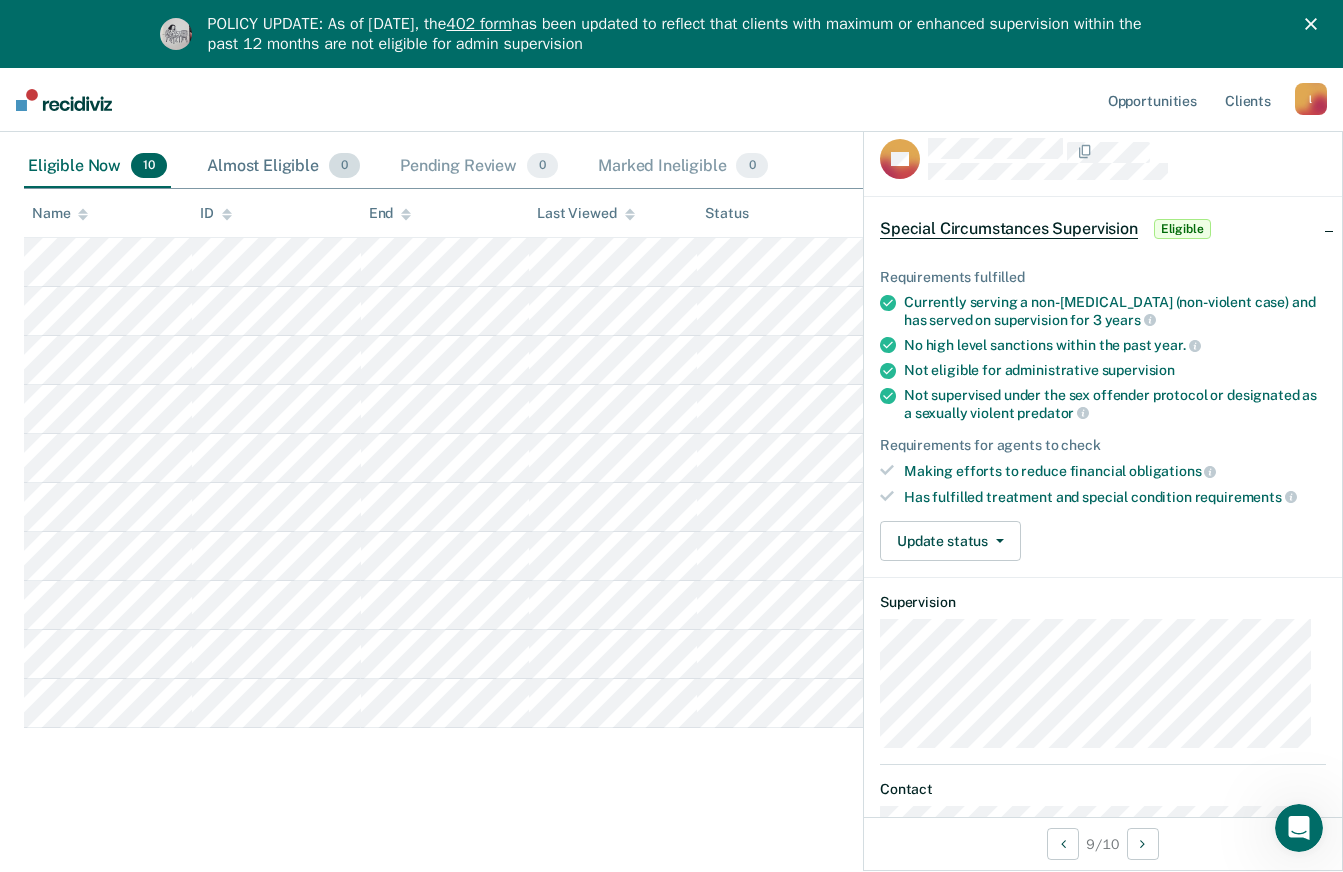 click on "Almost Eligible 0" at bounding box center (283, 167) 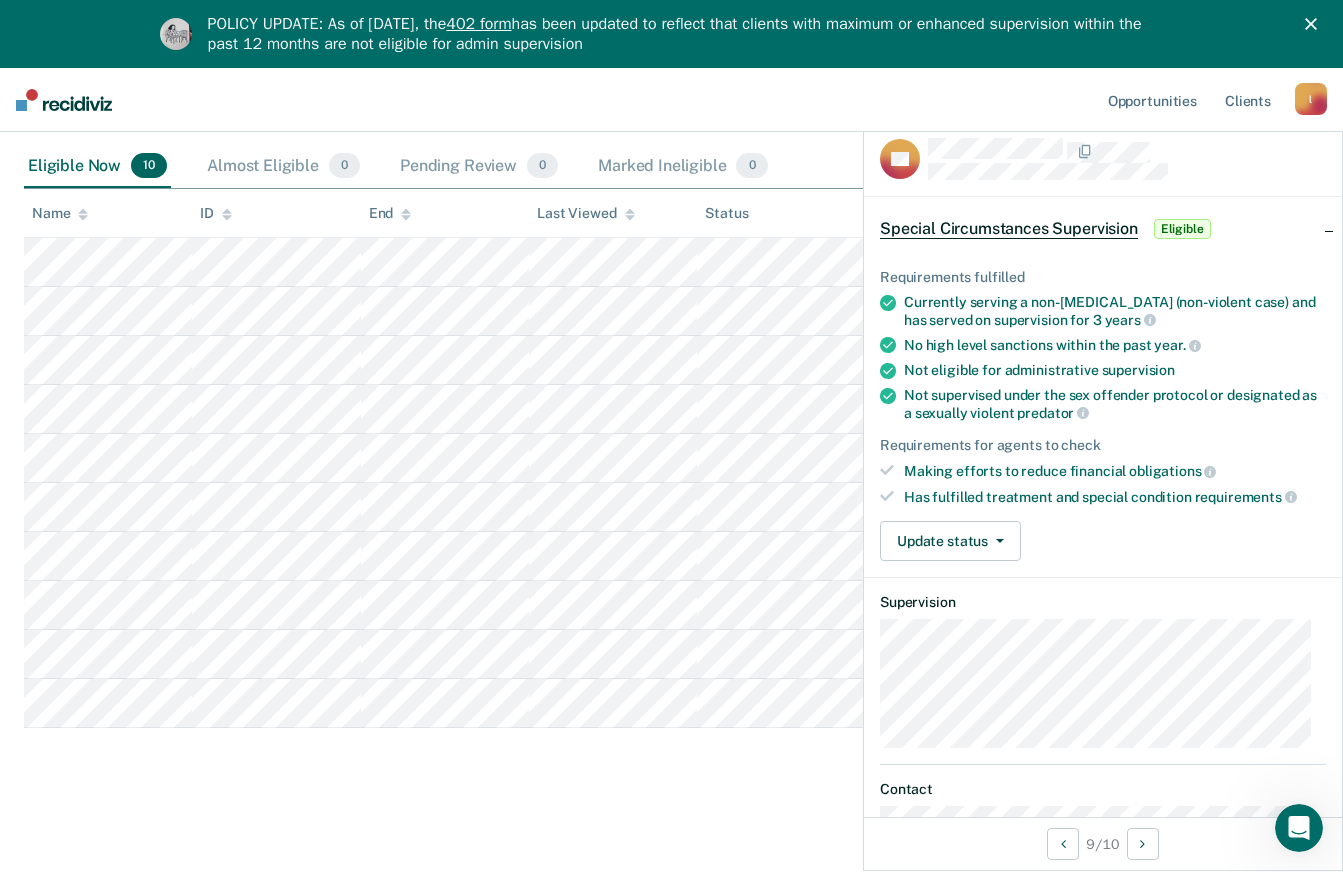 scroll, scrollTop: 222, scrollLeft: 0, axis: vertical 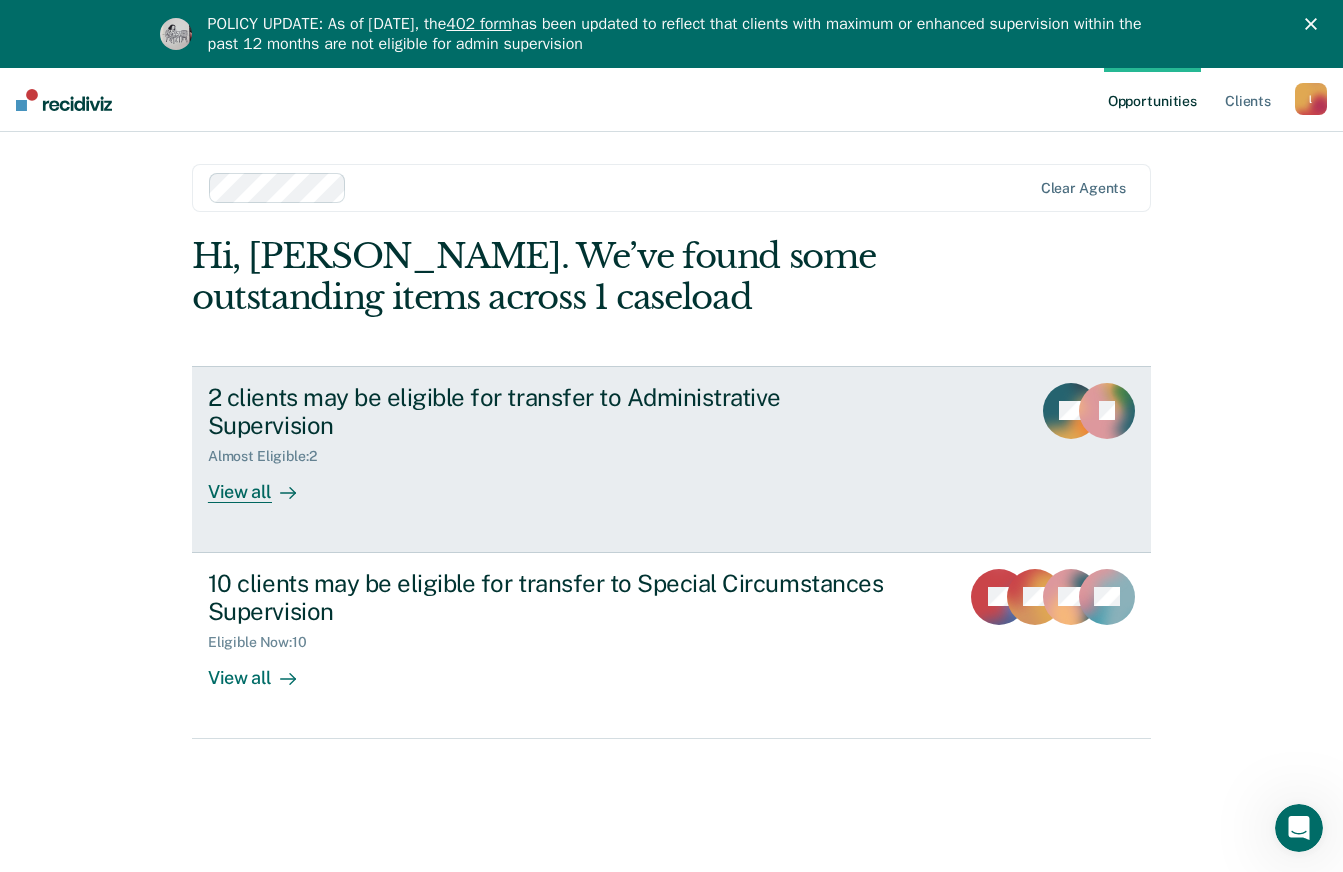 click on "2 clients may be eligible for transfer to Administrative Supervision Almost Eligible :  2 View all   BT IL" at bounding box center (671, 459) 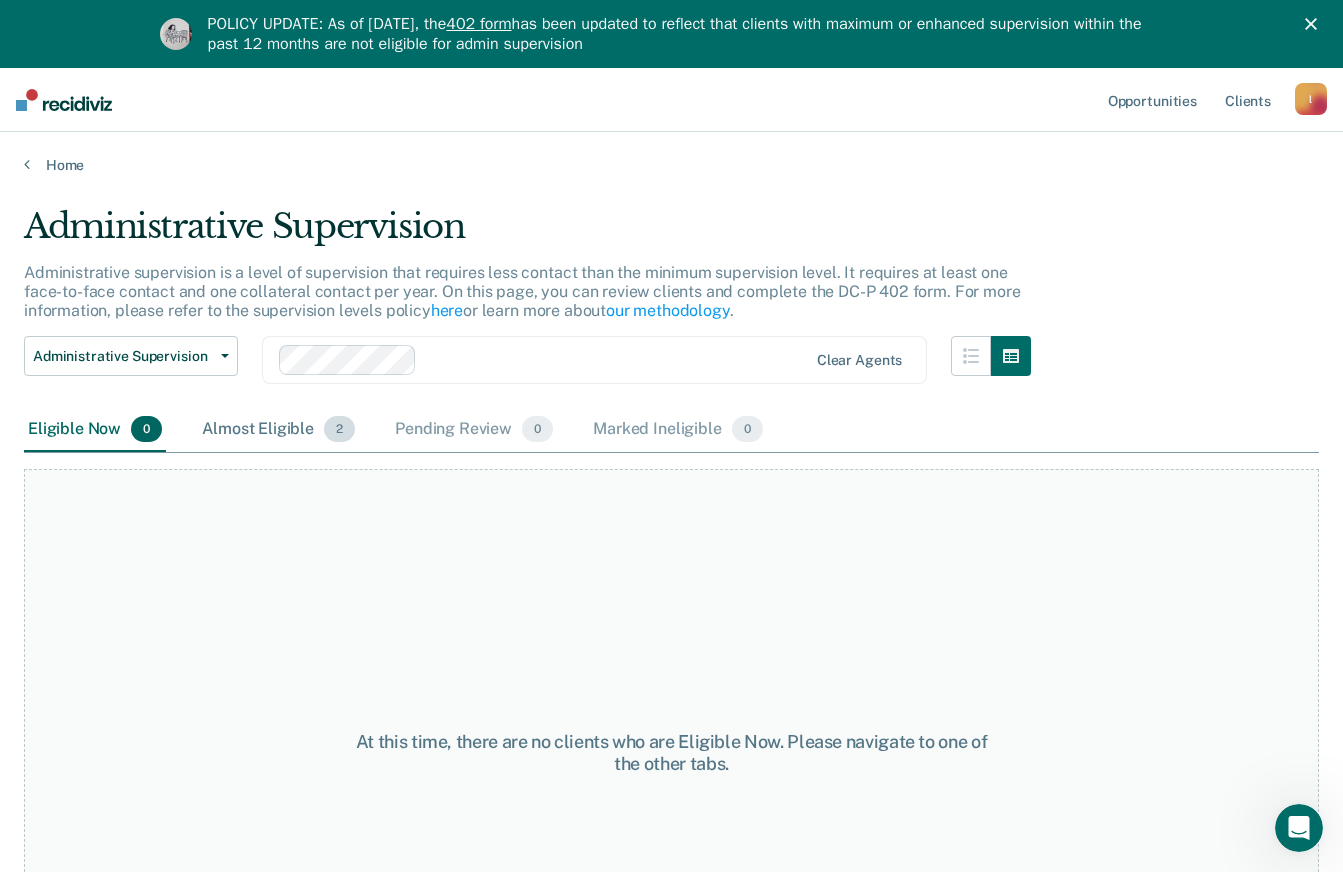 click on "Almost Eligible 2" at bounding box center [278, 430] 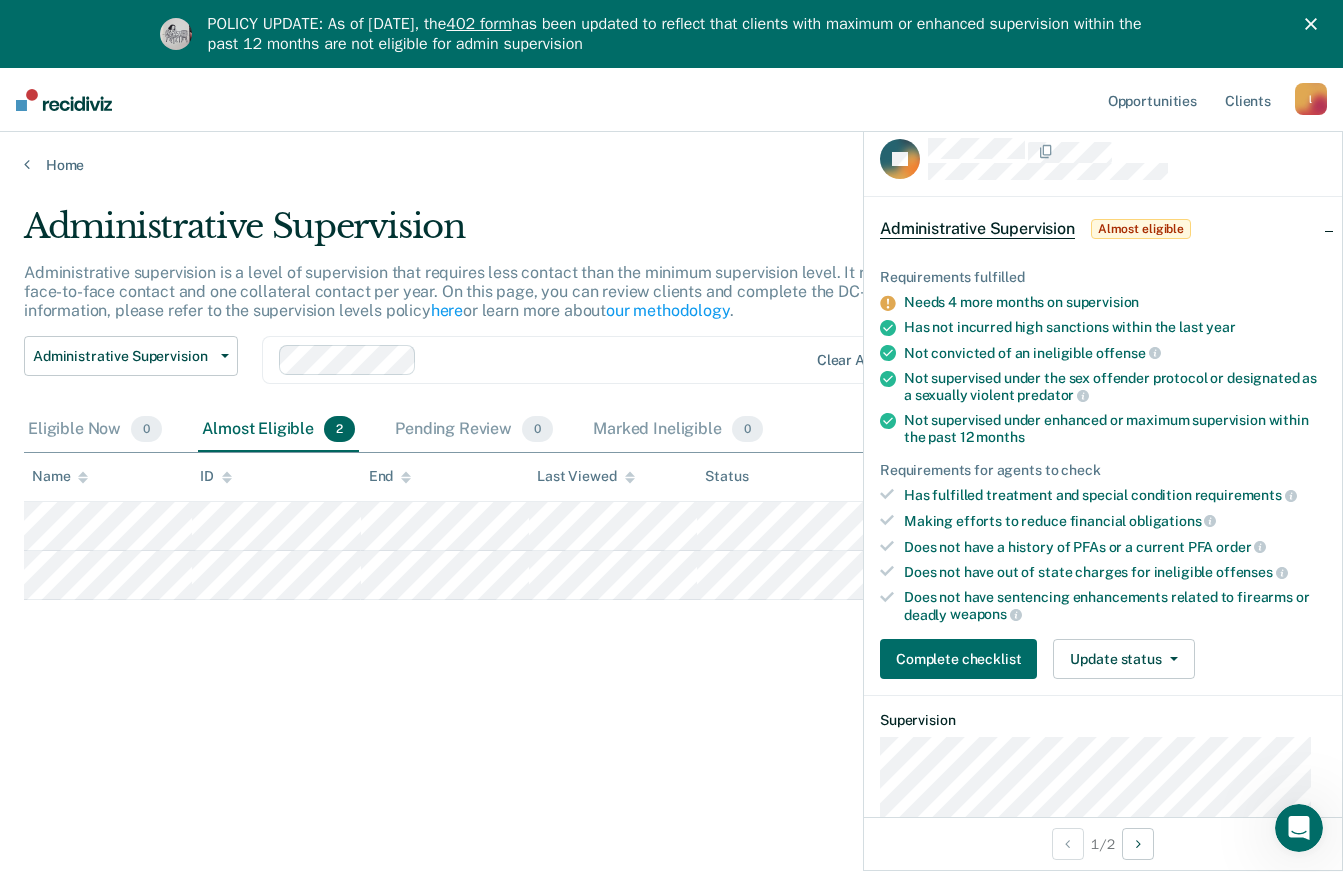 click on "Home" at bounding box center (671, 153) 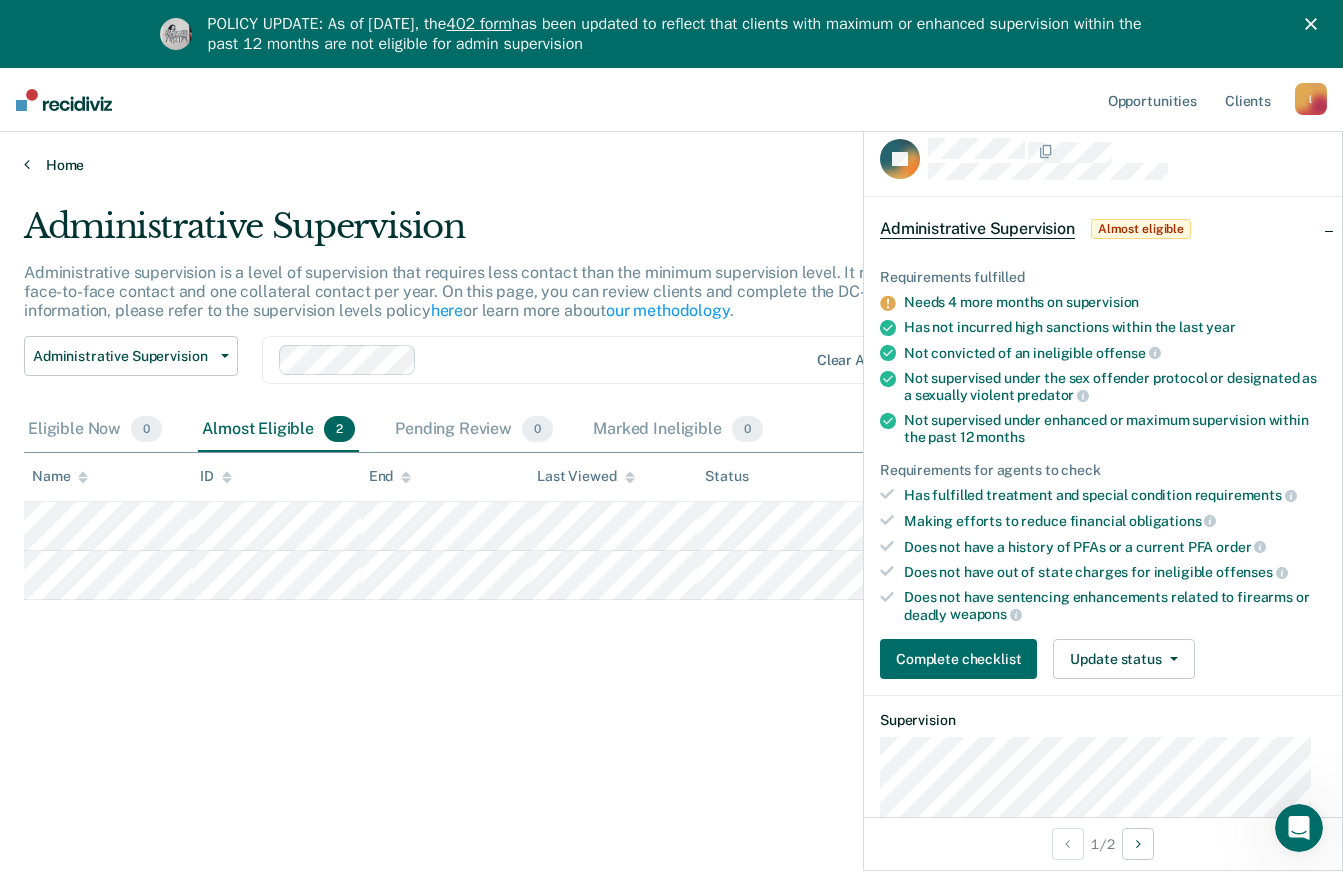 click at bounding box center [27, 164] 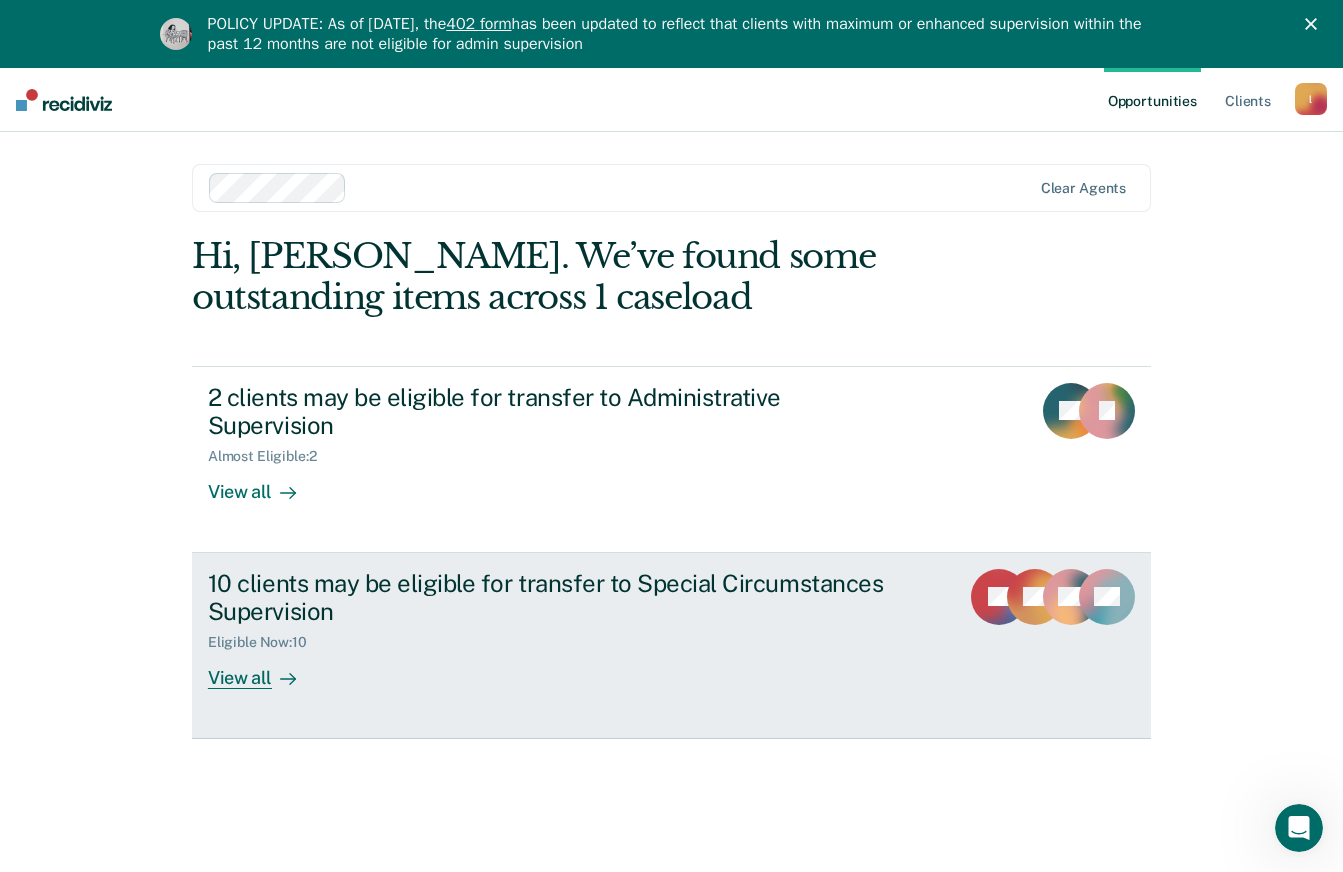 click on "10 clients may be eligible for transfer to Special Circumstances Supervision Eligible Now :  10 View all" at bounding box center (583, 629) 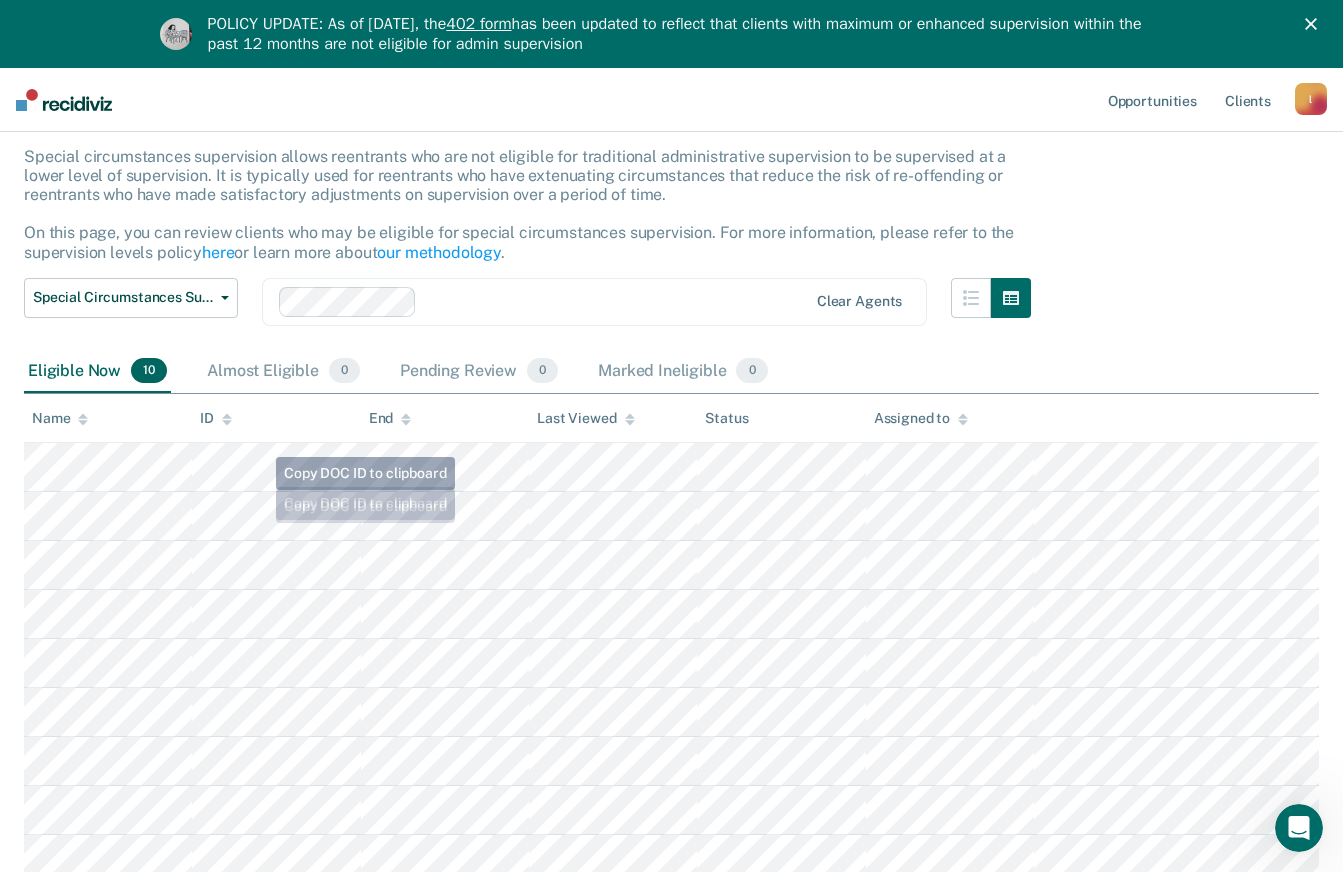 scroll, scrollTop: 0, scrollLeft: 0, axis: both 